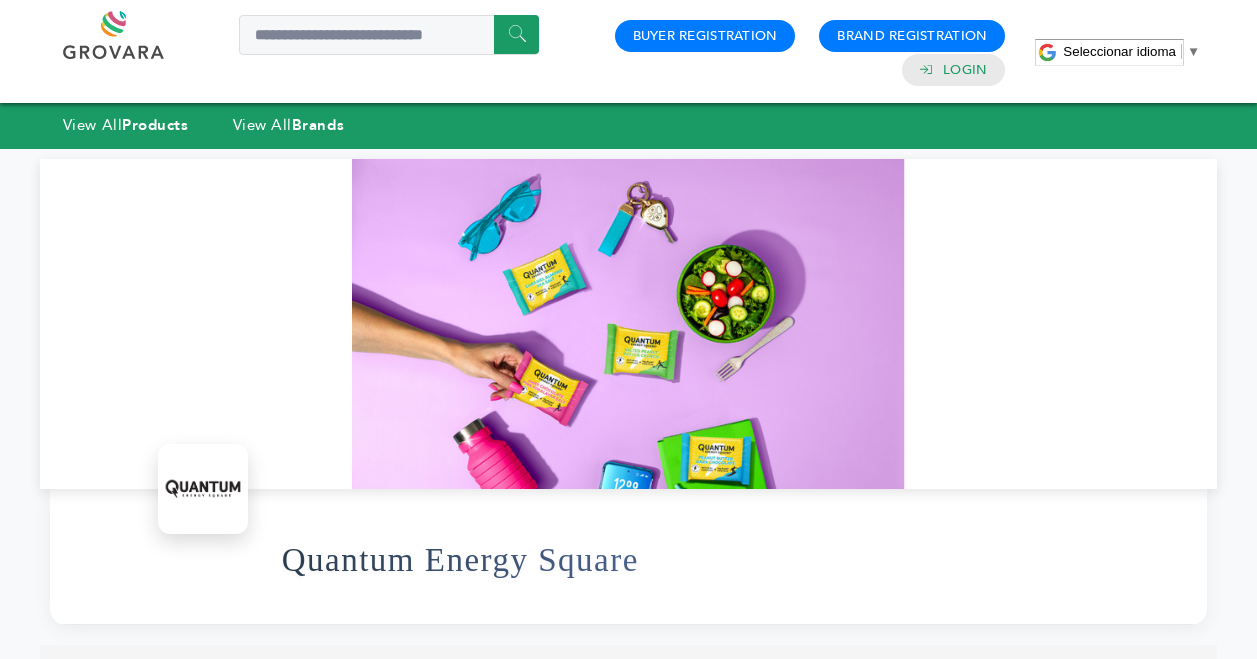 scroll, scrollTop: 0, scrollLeft: 0, axis: both 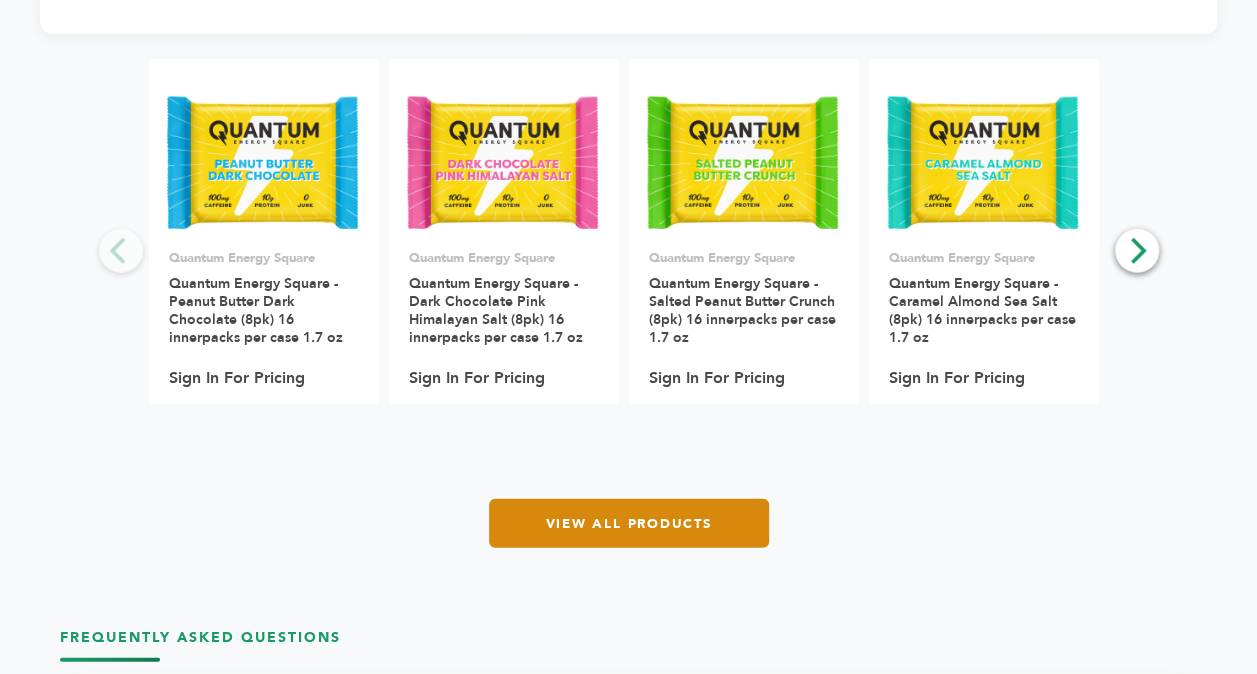 click on "View All Products" at bounding box center (629, 523) 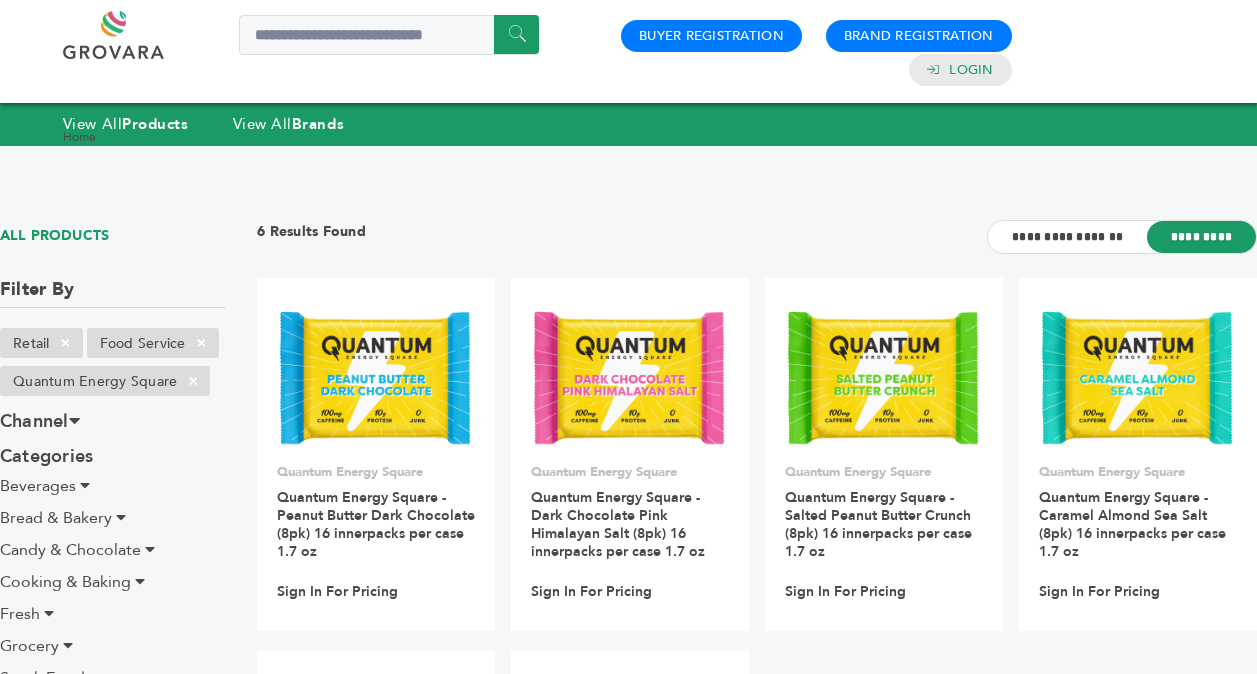scroll, scrollTop: 0, scrollLeft: 0, axis: both 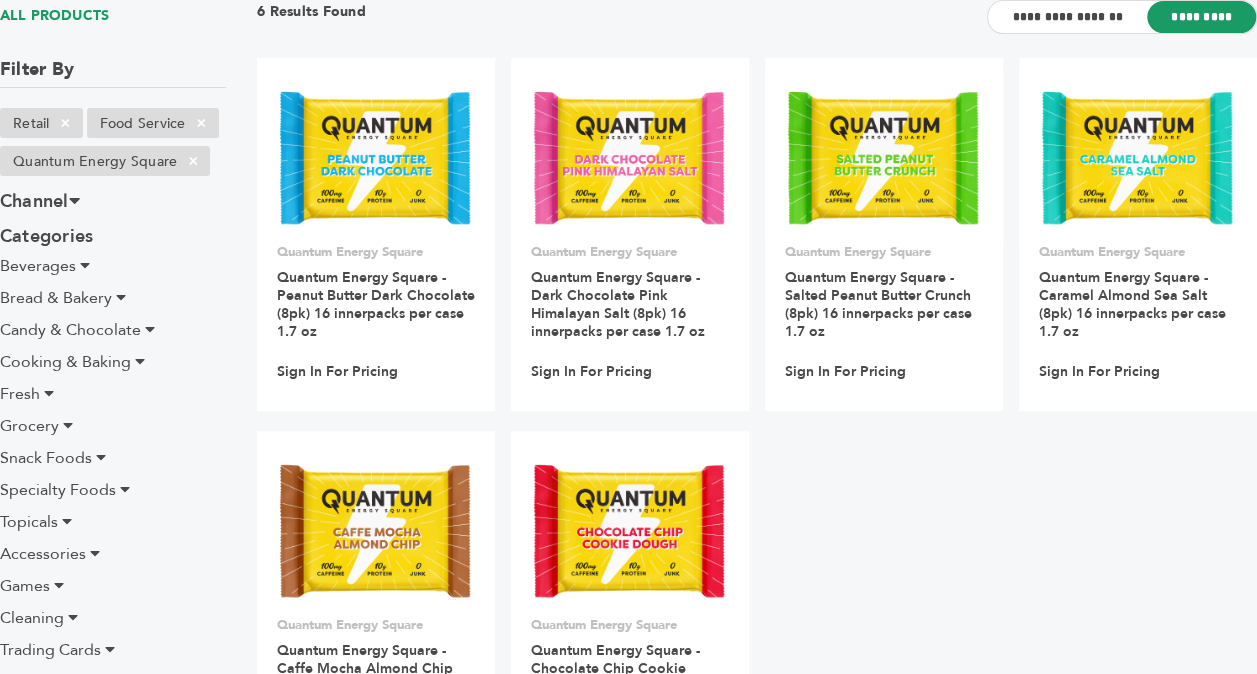 click at bounding box center [85, 265] 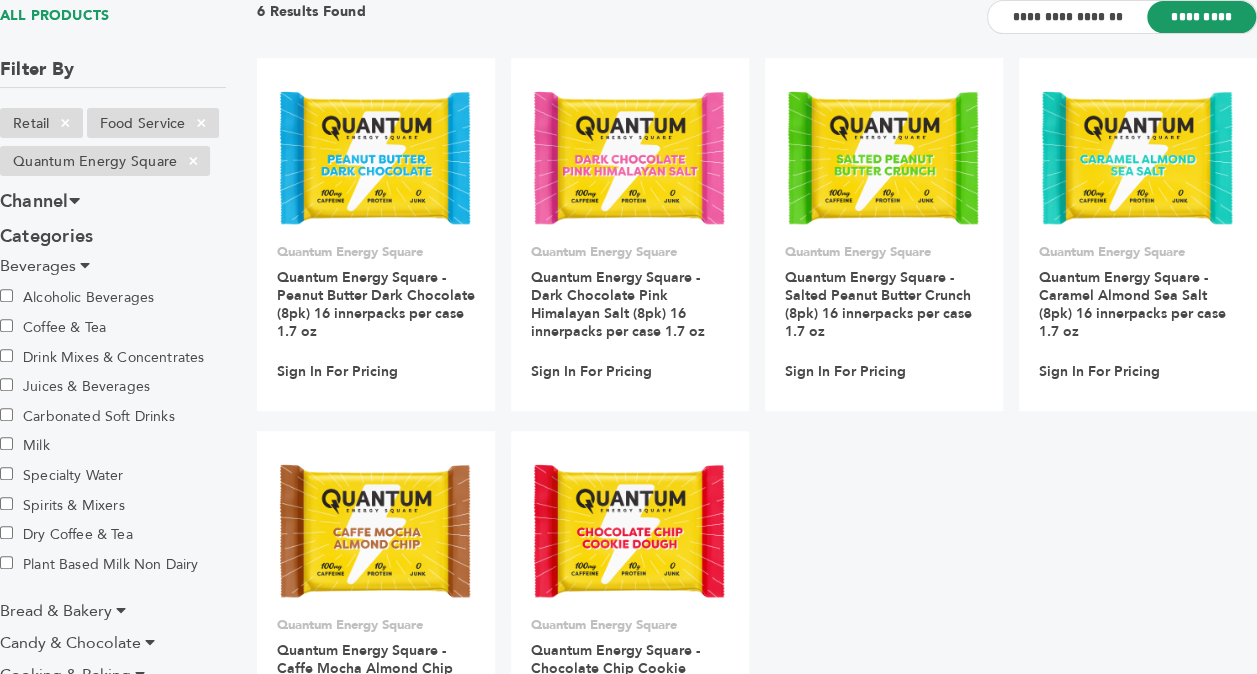 click on "Milk" at bounding box center [70, 445] 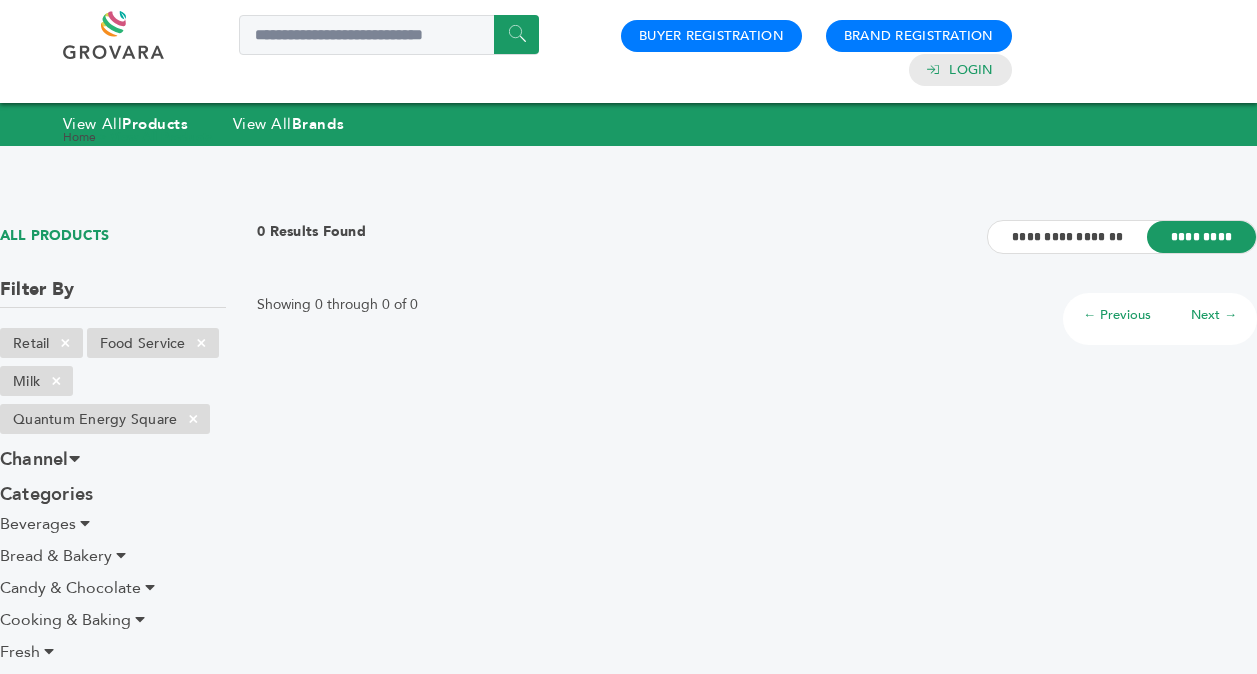 scroll, scrollTop: 0, scrollLeft: 0, axis: both 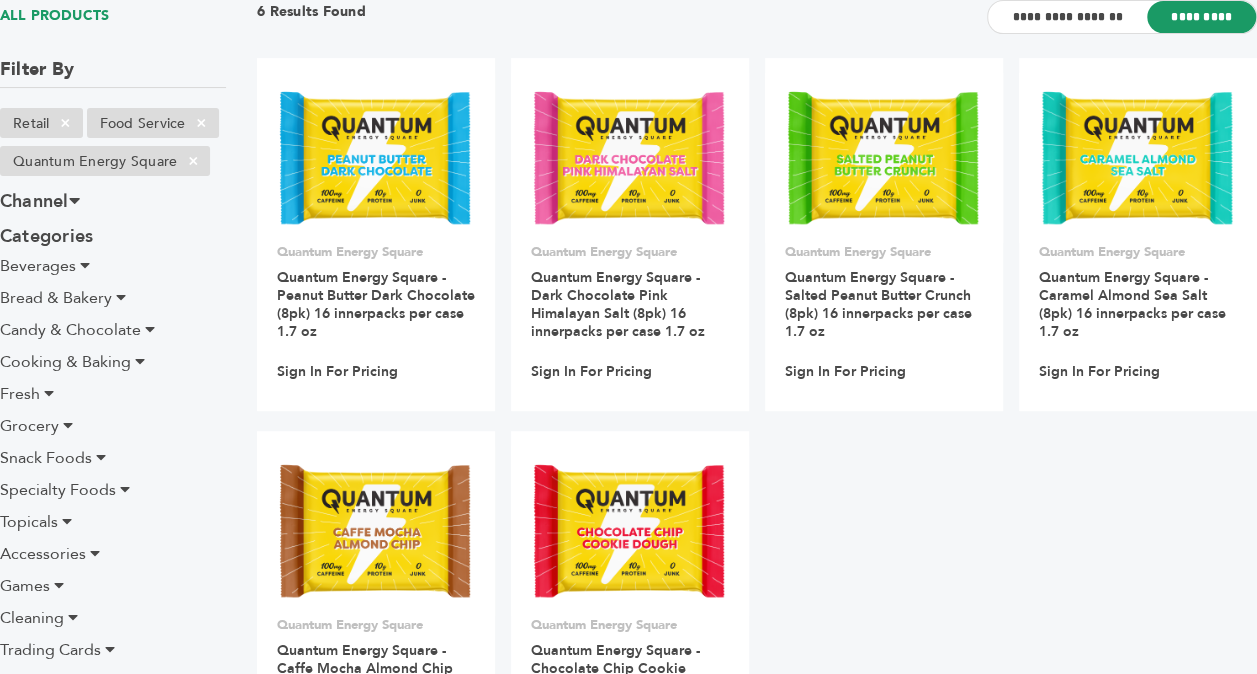click on "Candy & Chocolate" at bounding box center (70, 330) 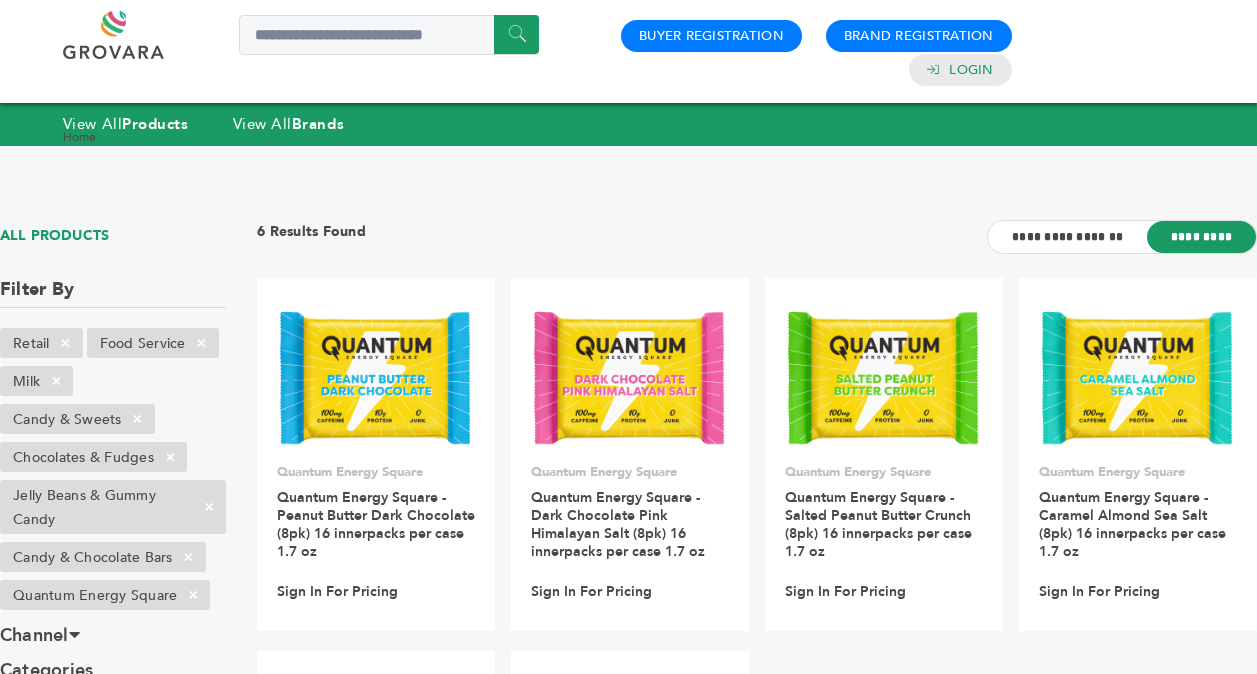 scroll, scrollTop: 0, scrollLeft: 0, axis: both 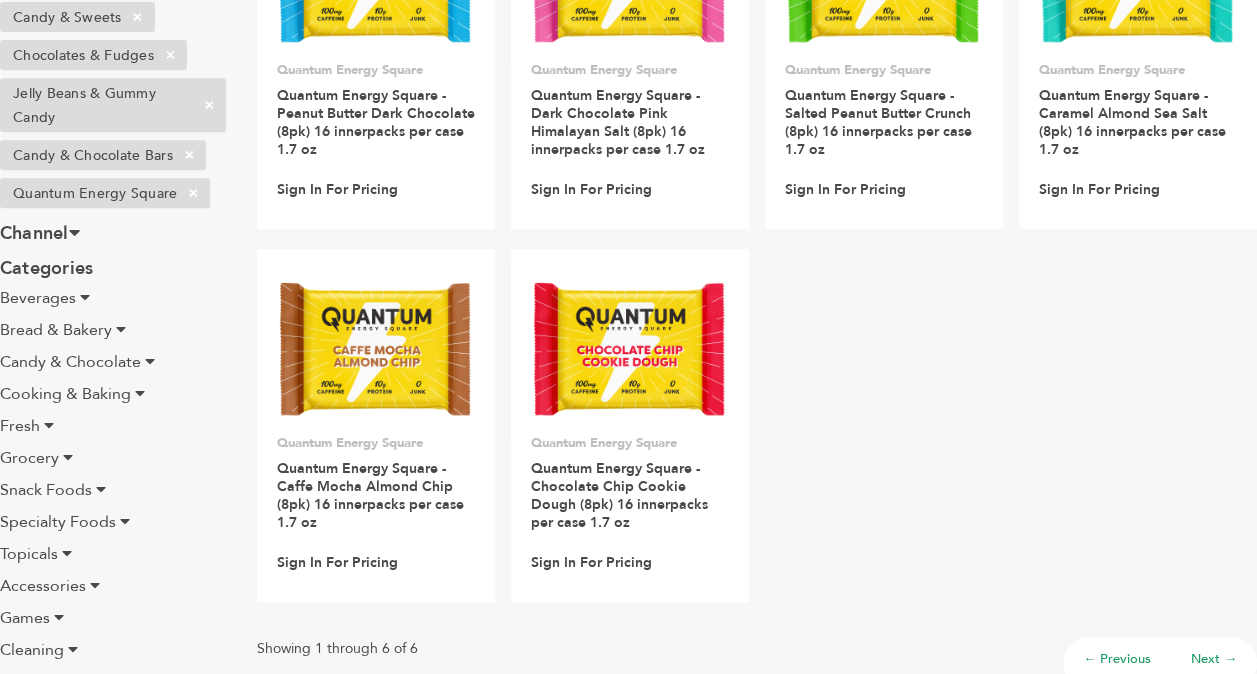 click on "Snack Foods" at bounding box center (113, 490) 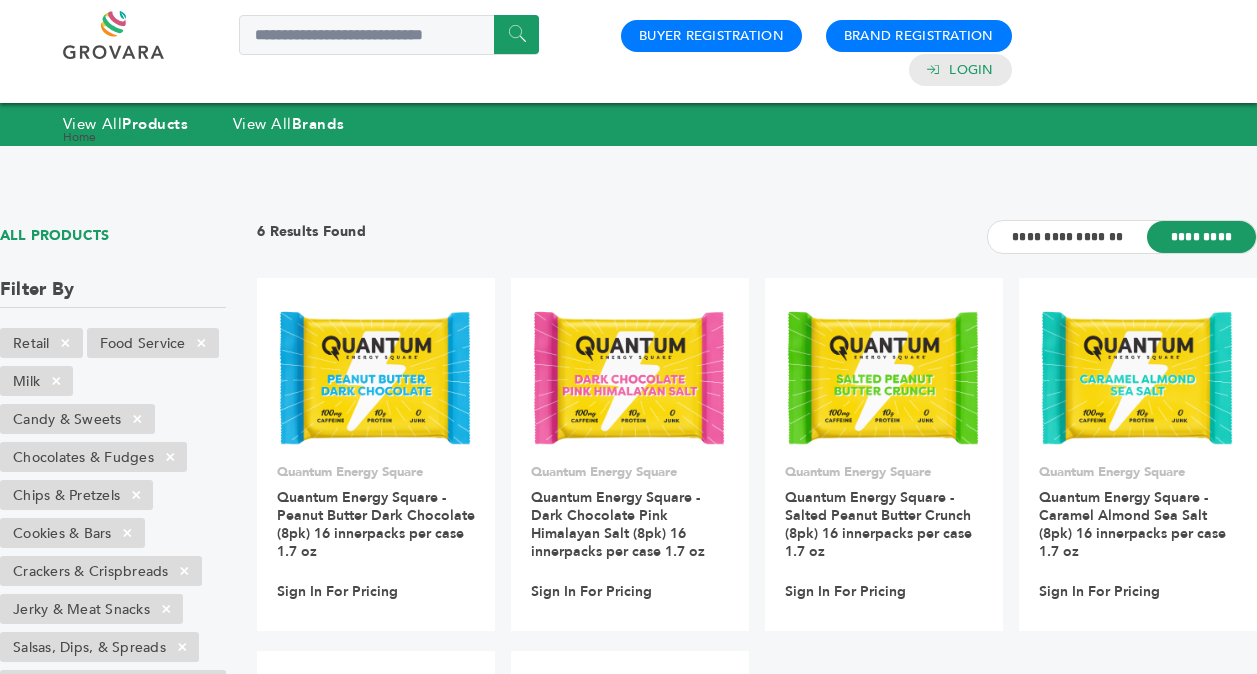scroll, scrollTop: 0, scrollLeft: 0, axis: both 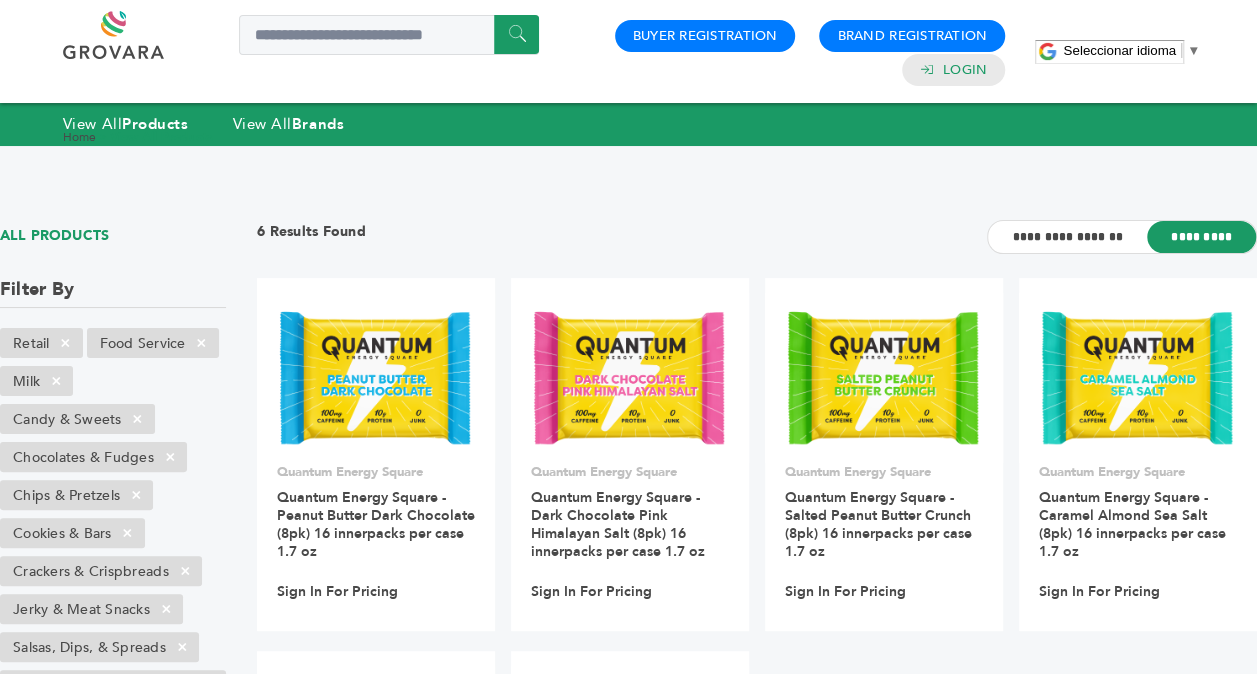 click on "ALL PRODUCTS" at bounding box center (113, 236) 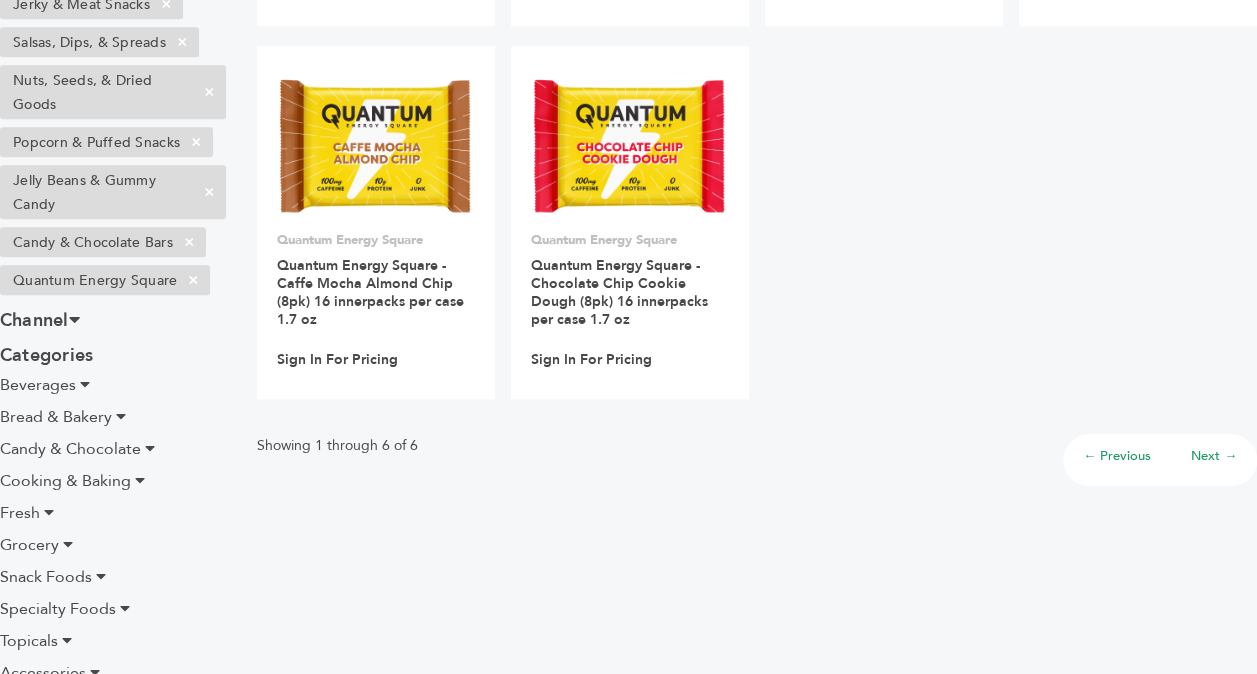 scroll, scrollTop: 597, scrollLeft: 0, axis: vertical 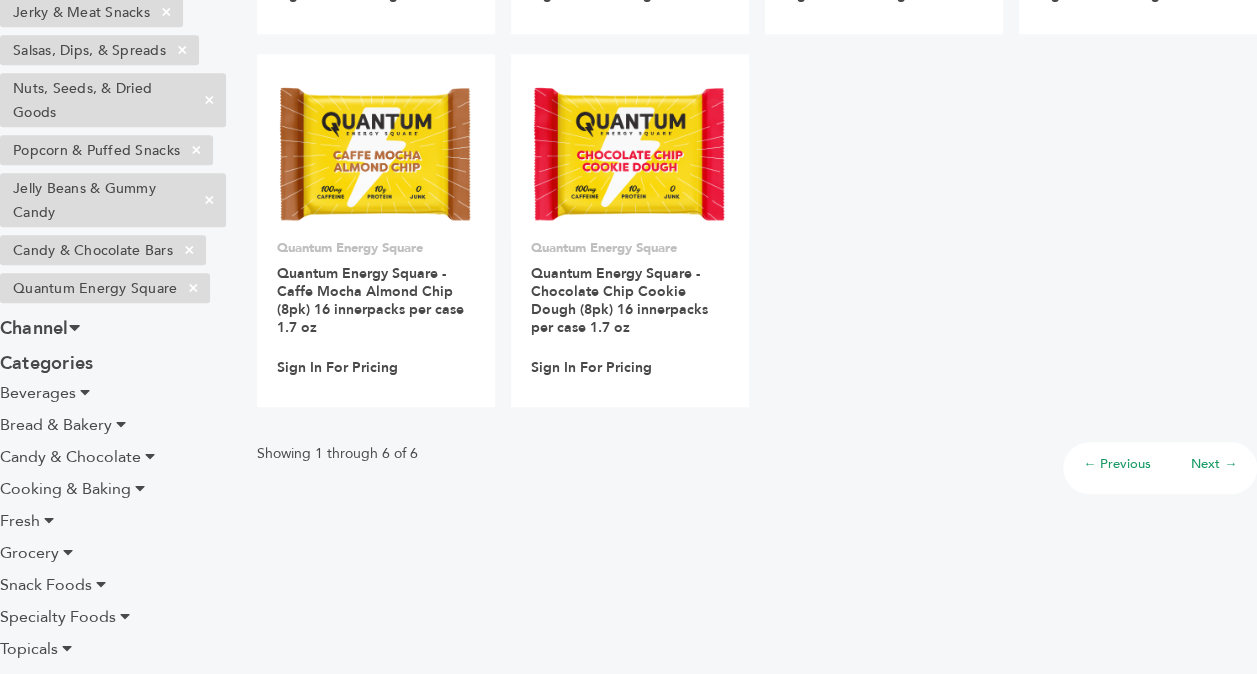 click on "Next →" at bounding box center (1214, 464) 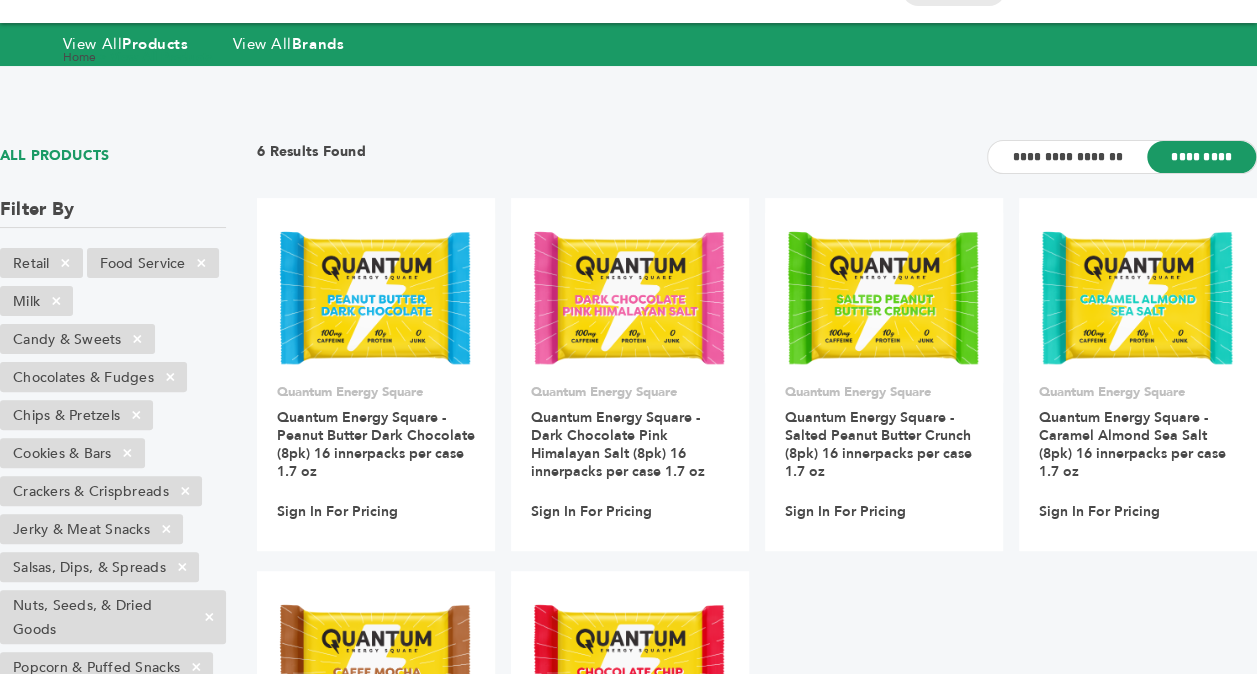 scroll, scrollTop: 75, scrollLeft: 0, axis: vertical 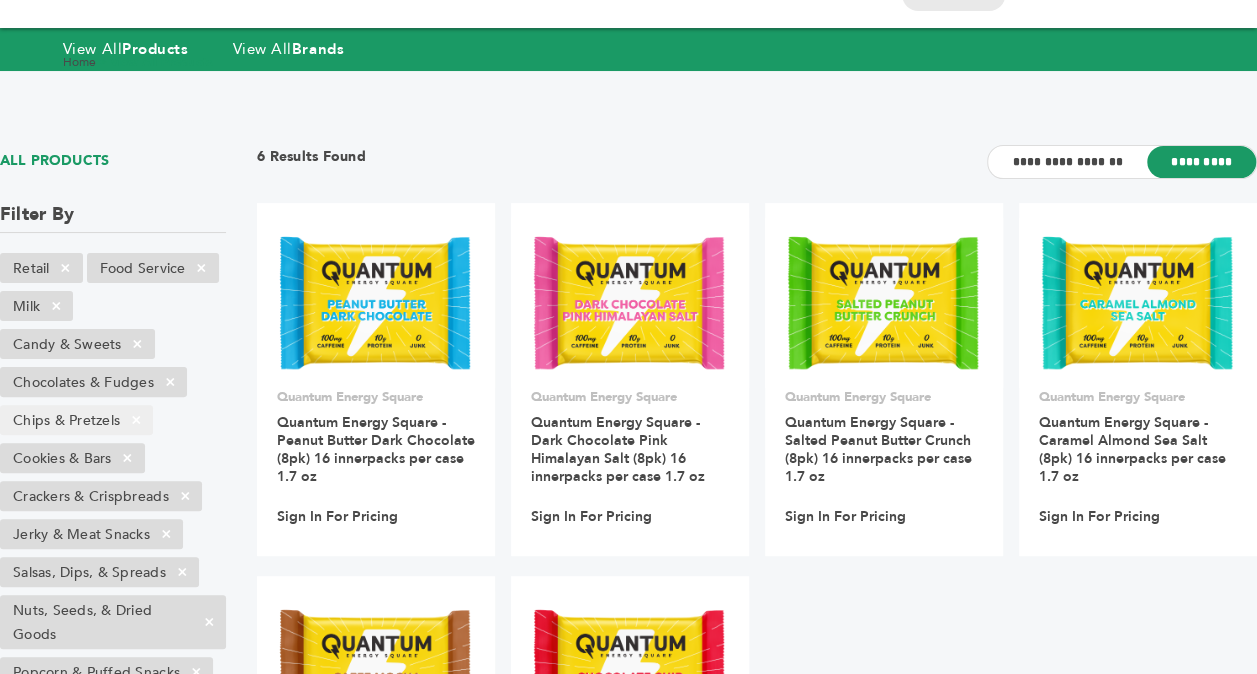 click on "Chips & Pretzels ×" at bounding box center [76, 420] 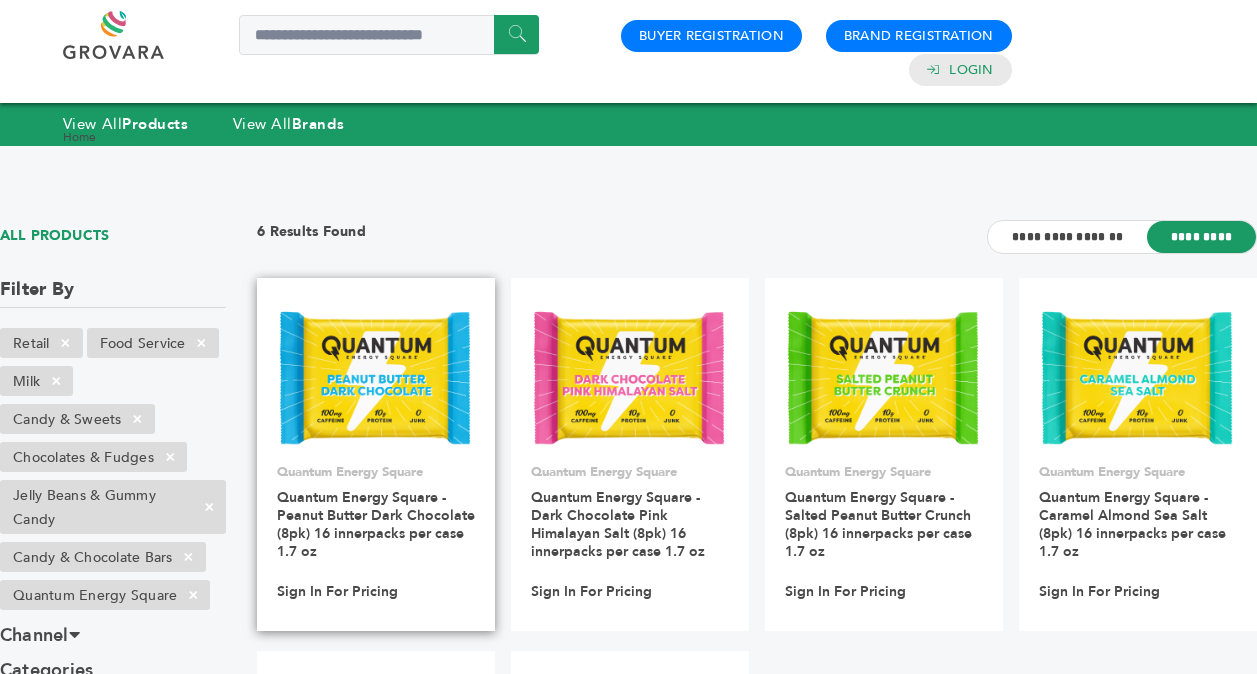 scroll, scrollTop: 402, scrollLeft: 0, axis: vertical 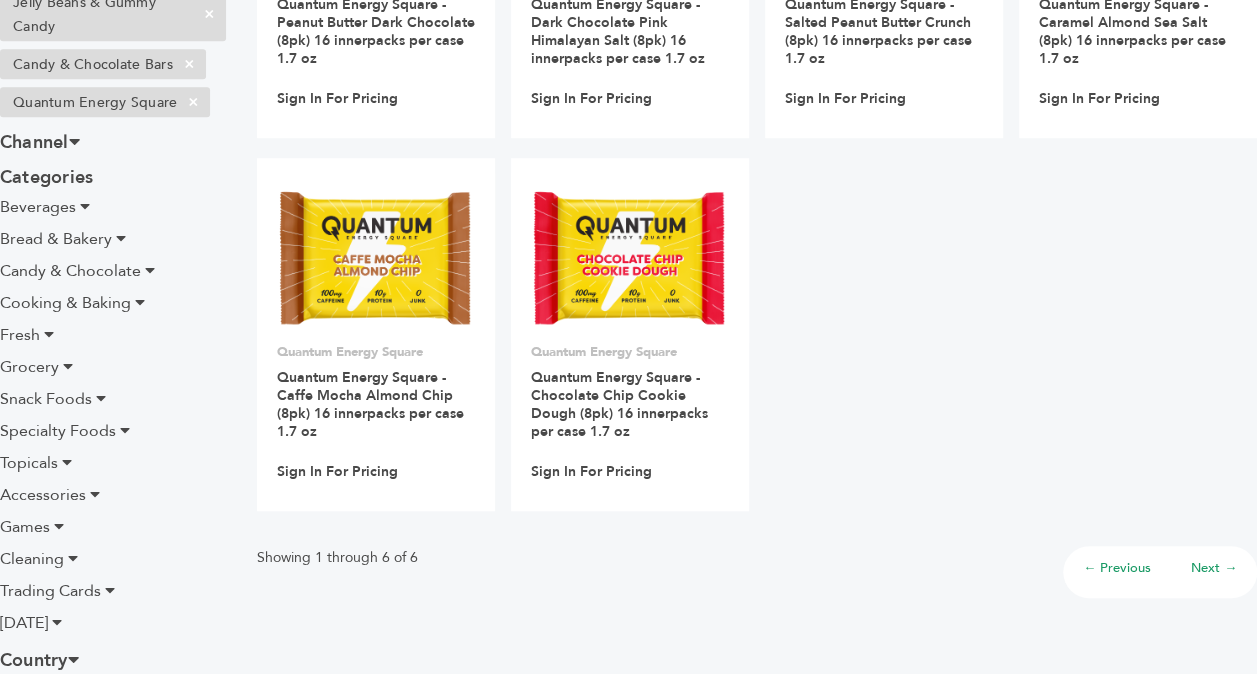 click on "[DATE]" at bounding box center [24, 623] 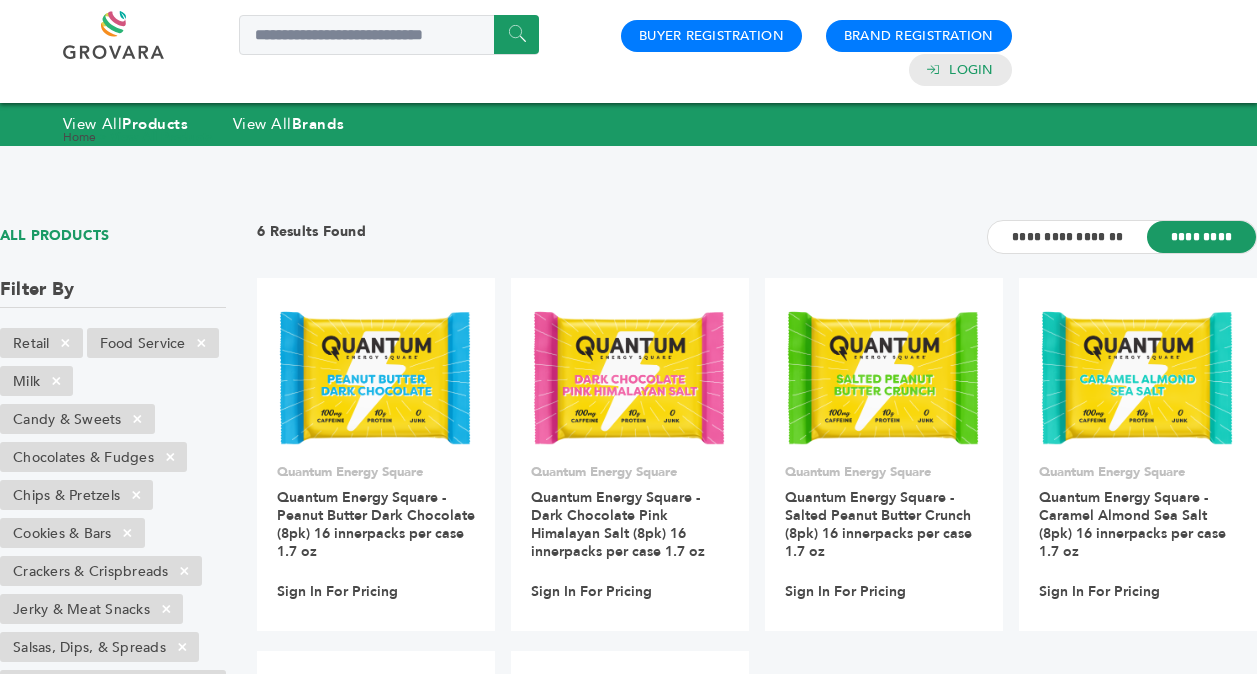 scroll, scrollTop: 0, scrollLeft: 0, axis: both 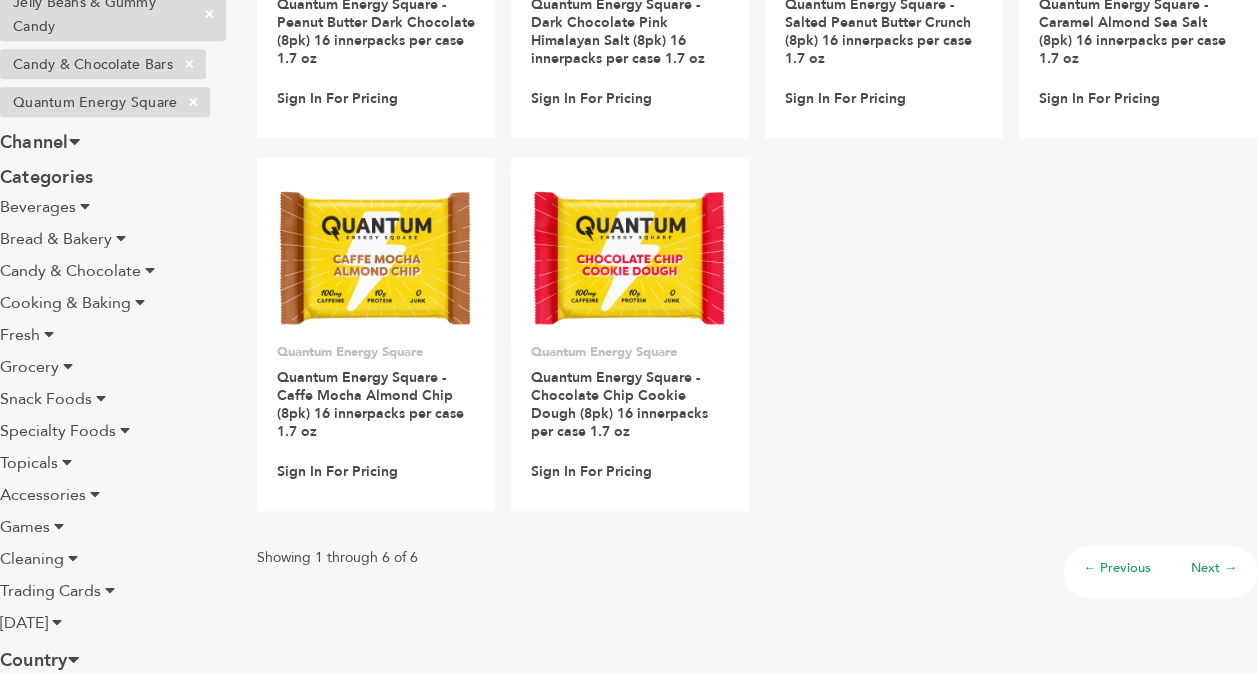click at bounding box center (85, 206) 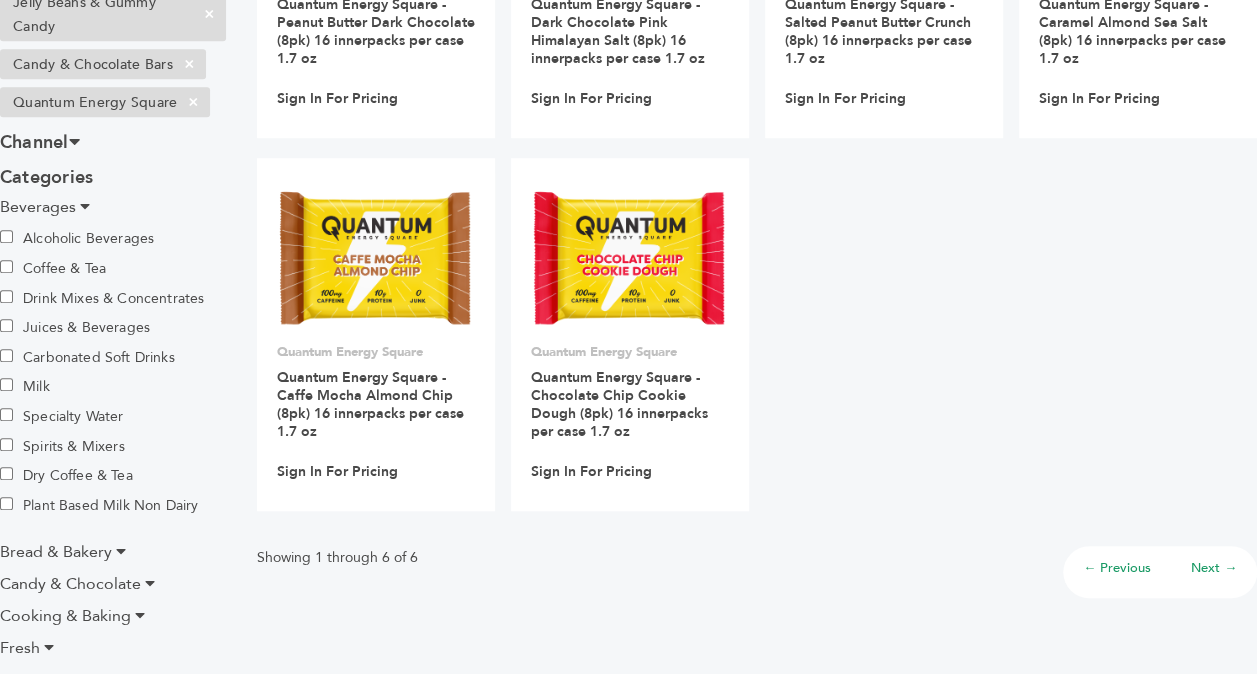 click on "Alcoholic Beverages" at bounding box center (77, 238) 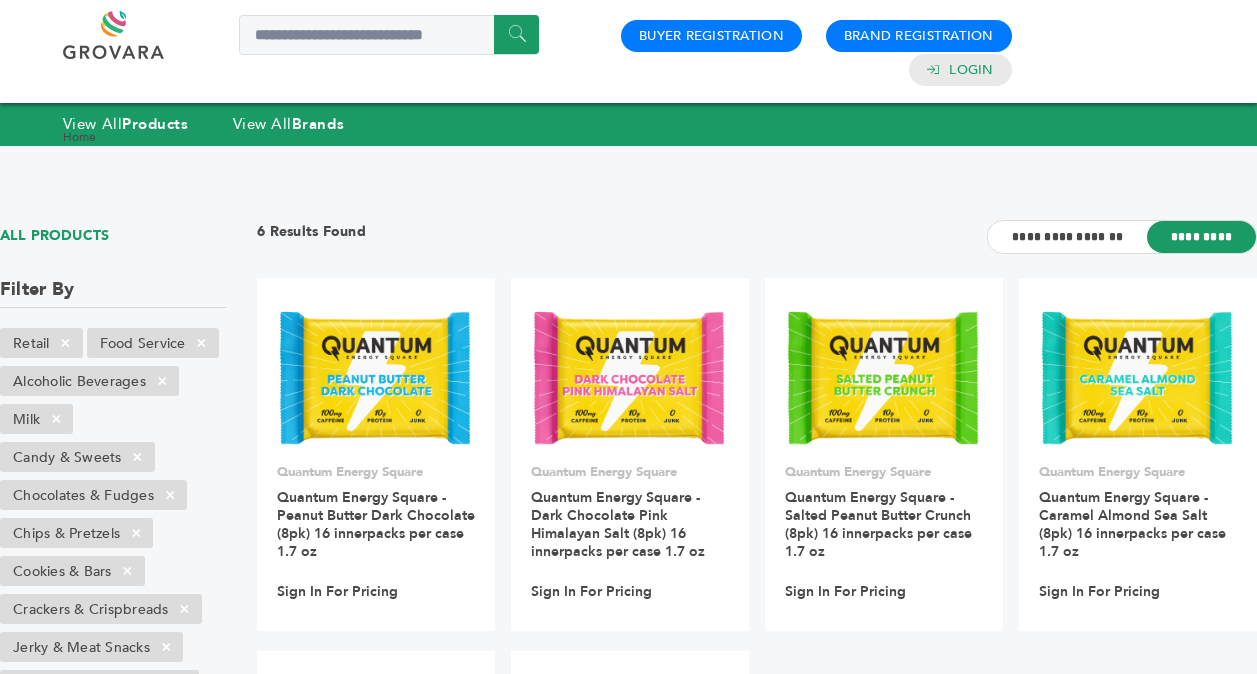 scroll, scrollTop: 0, scrollLeft: 0, axis: both 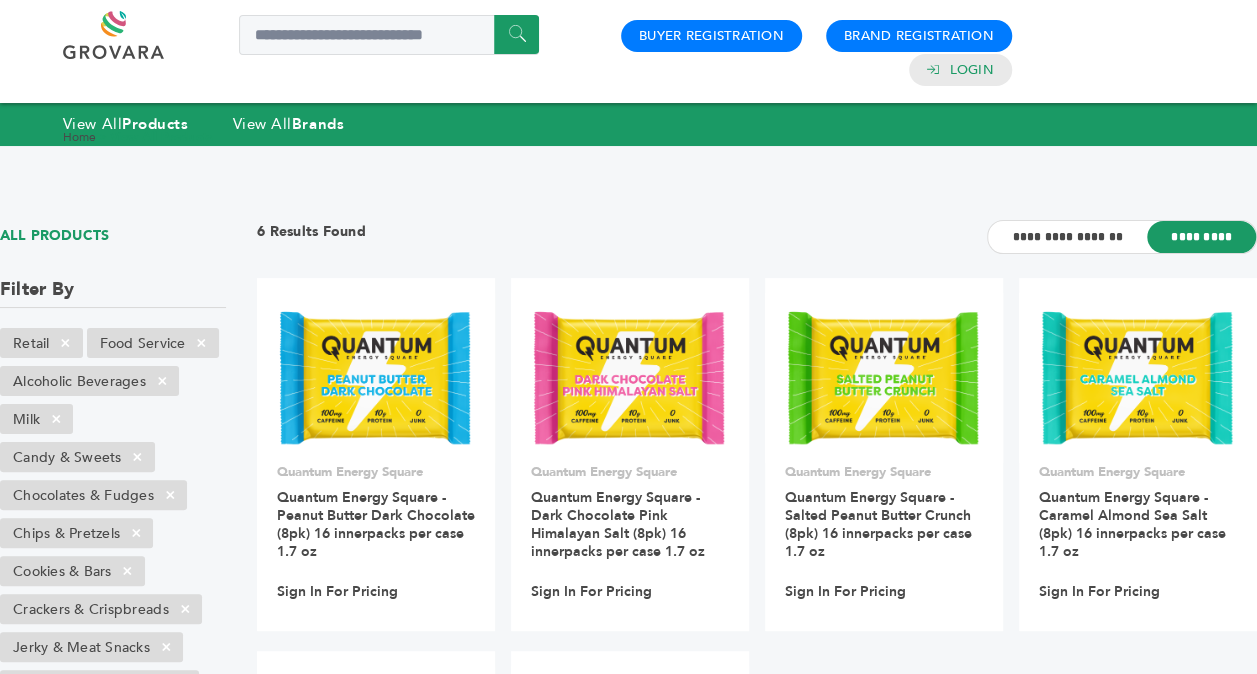 click on "Alcoholic Beverages ×" at bounding box center [89, 381] 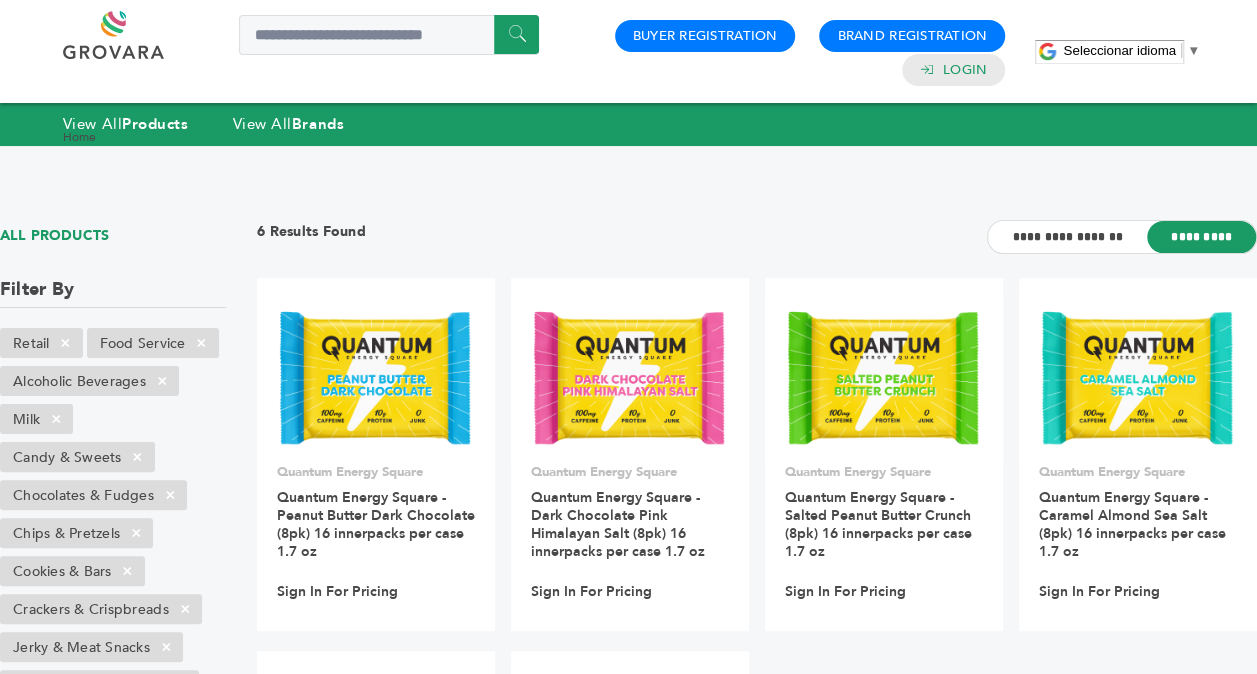 scroll, scrollTop: 0, scrollLeft: 0, axis: both 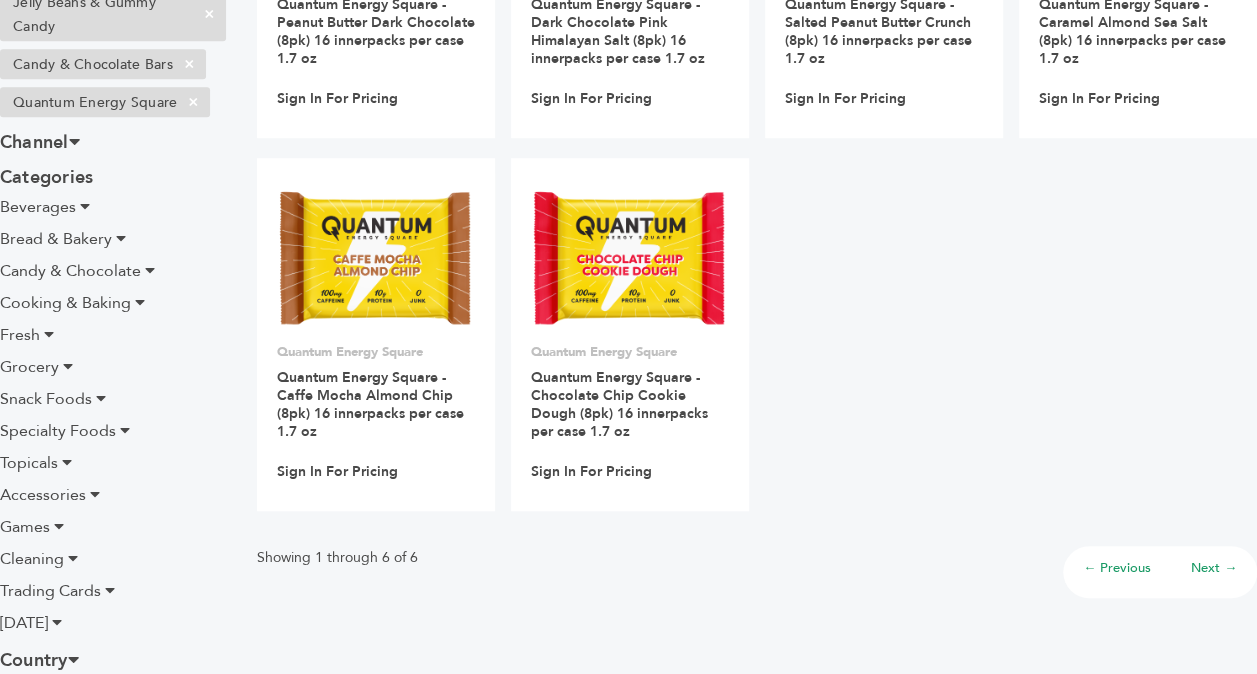 click on "Candy & Chocolate" at bounding box center (70, 271) 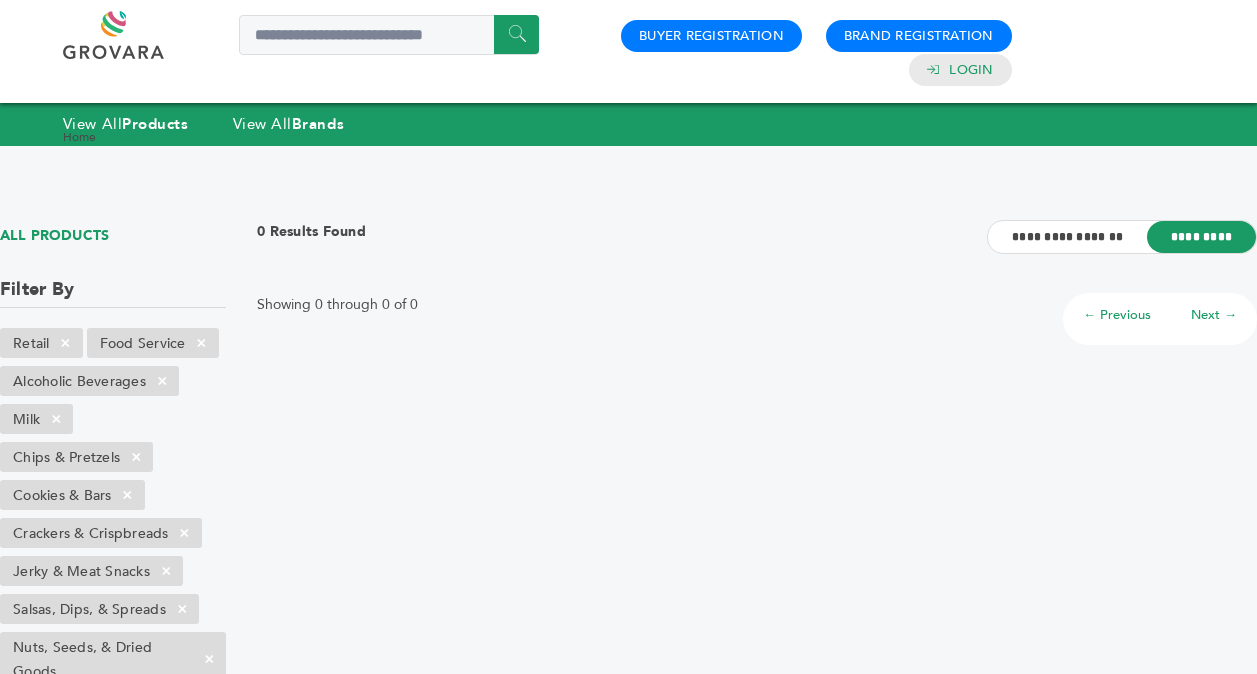 scroll, scrollTop: 0, scrollLeft: 0, axis: both 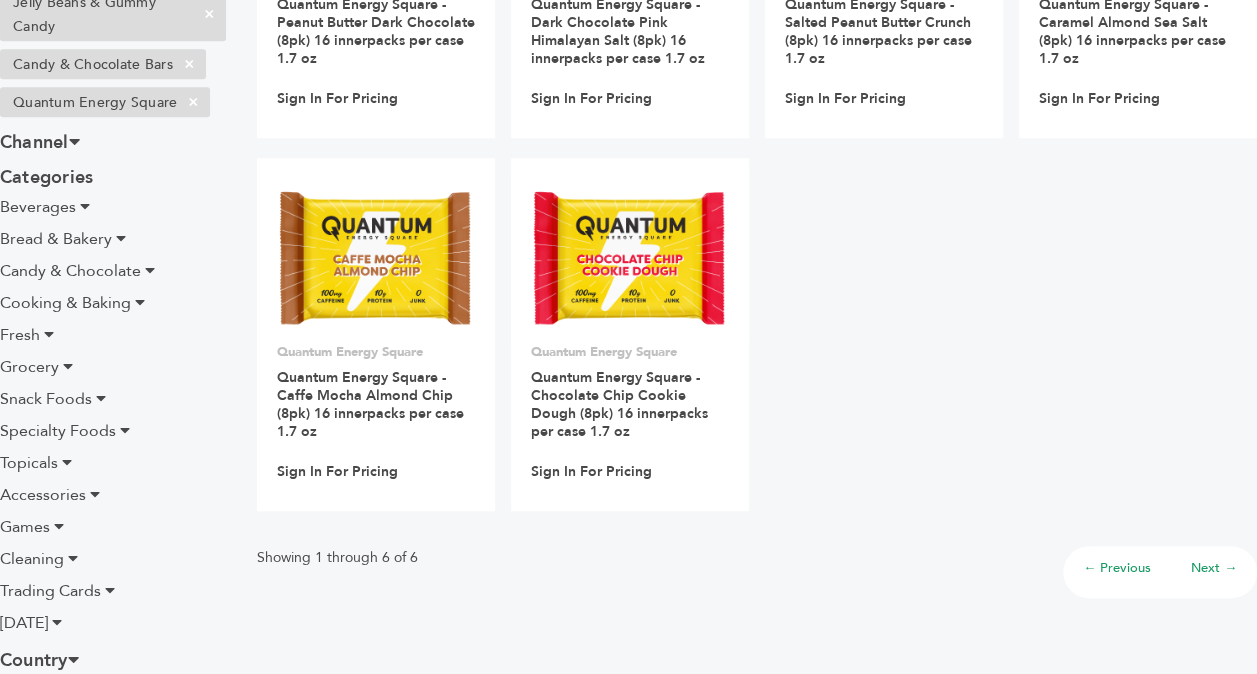 click on "[DATE]" at bounding box center (113, 623) 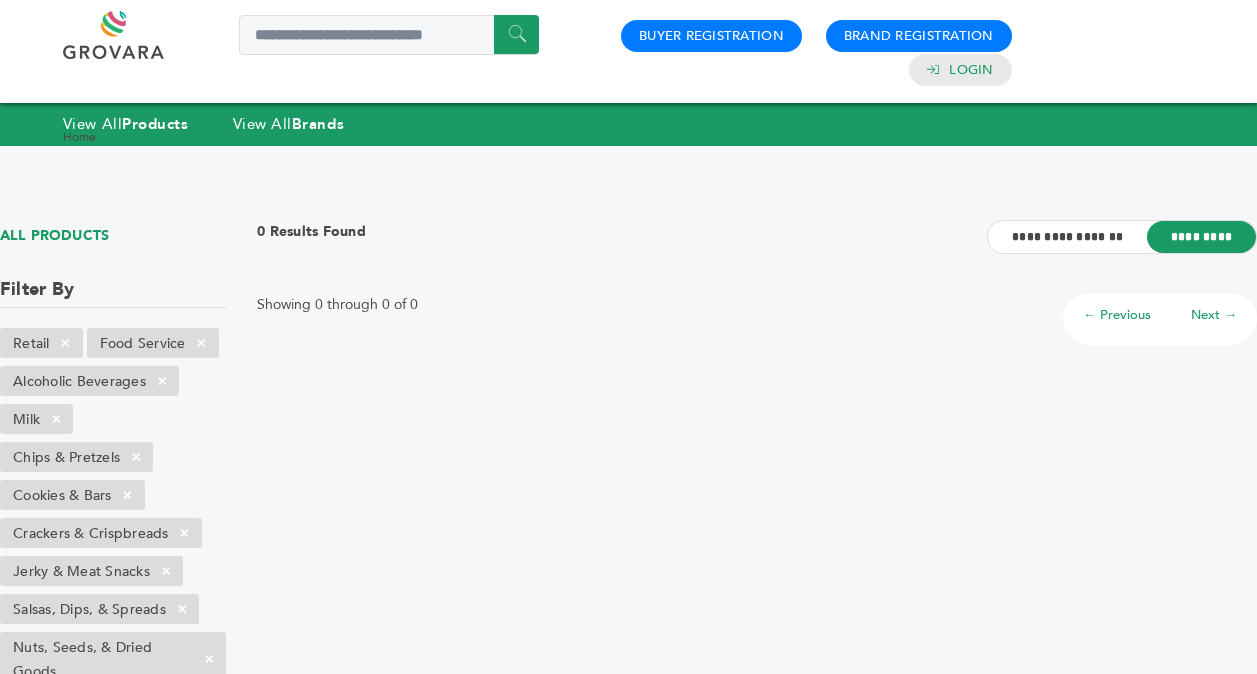 scroll, scrollTop: 0, scrollLeft: 0, axis: both 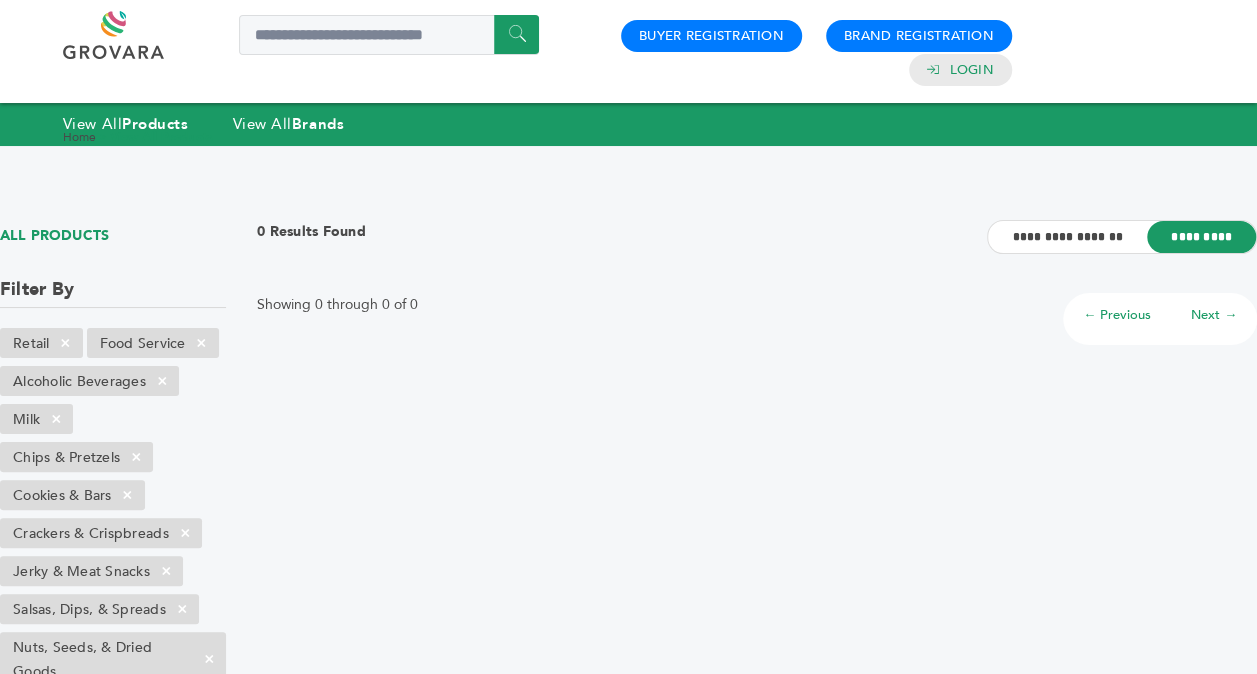 click on "Nuts, Seeds, & Dried Goods ×" at bounding box center (113, 659) 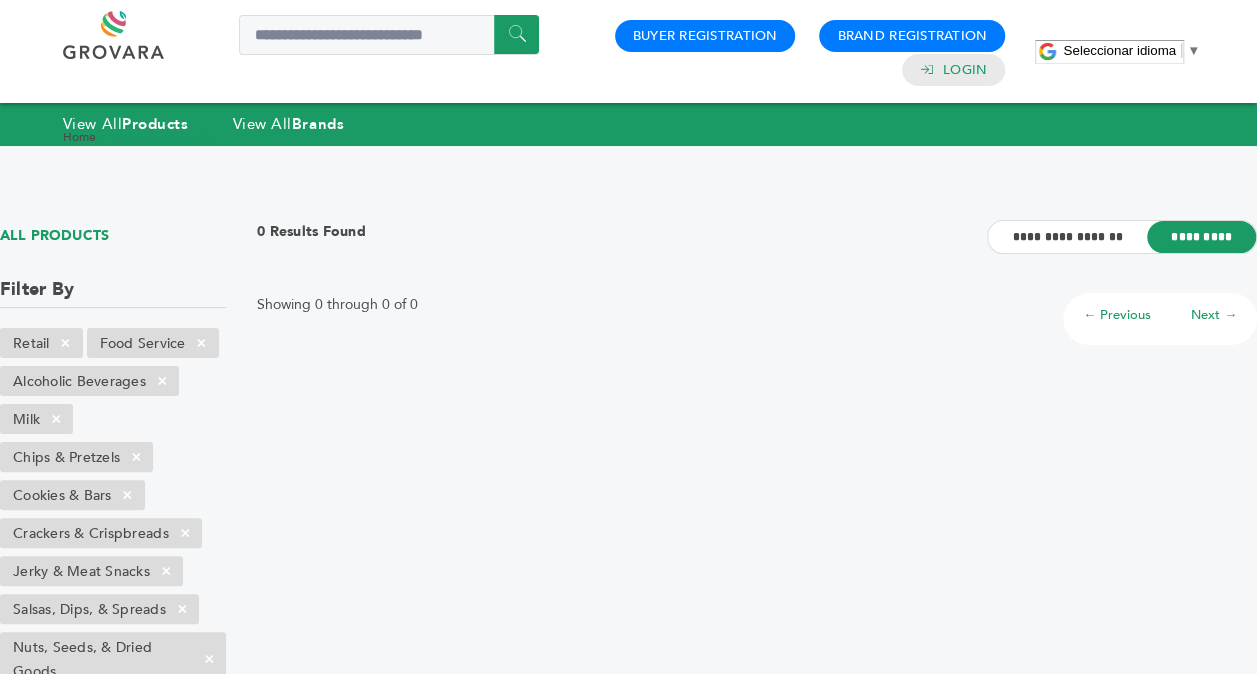 scroll, scrollTop: 0, scrollLeft: 0, axis: both 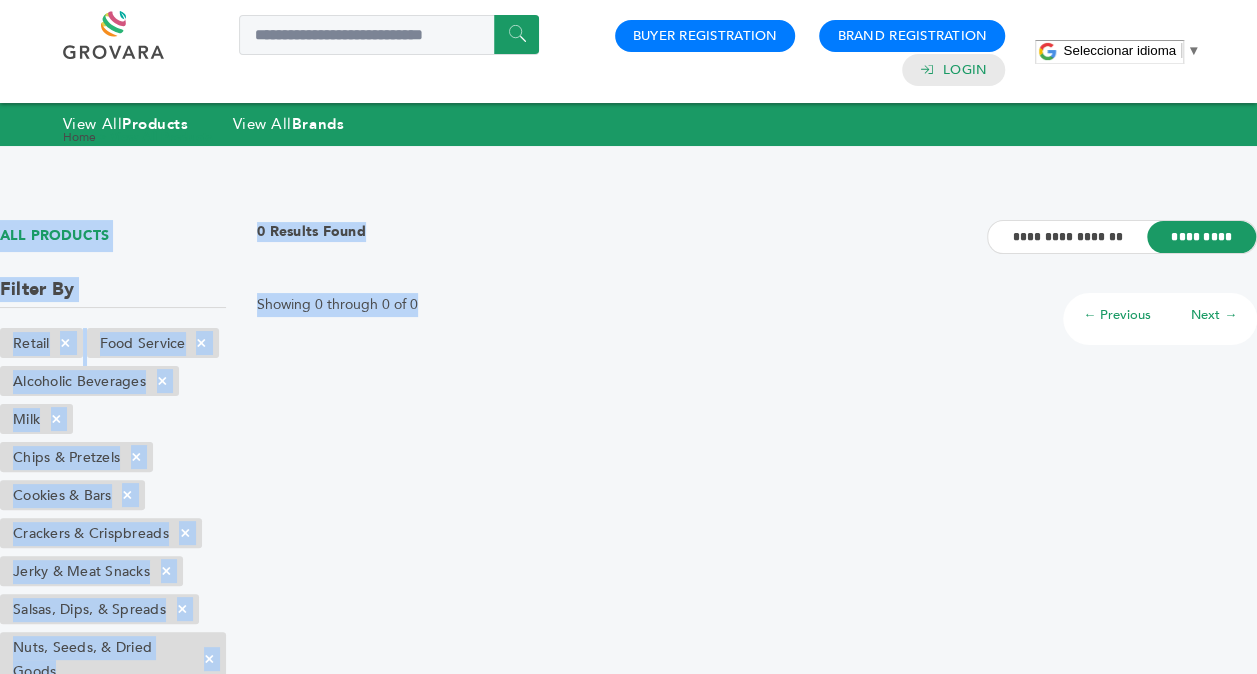 drag, startPoint x: 1254, startPoint y: 114, endPoint x: 1269, endPoint y: 424, distance: 310.3627 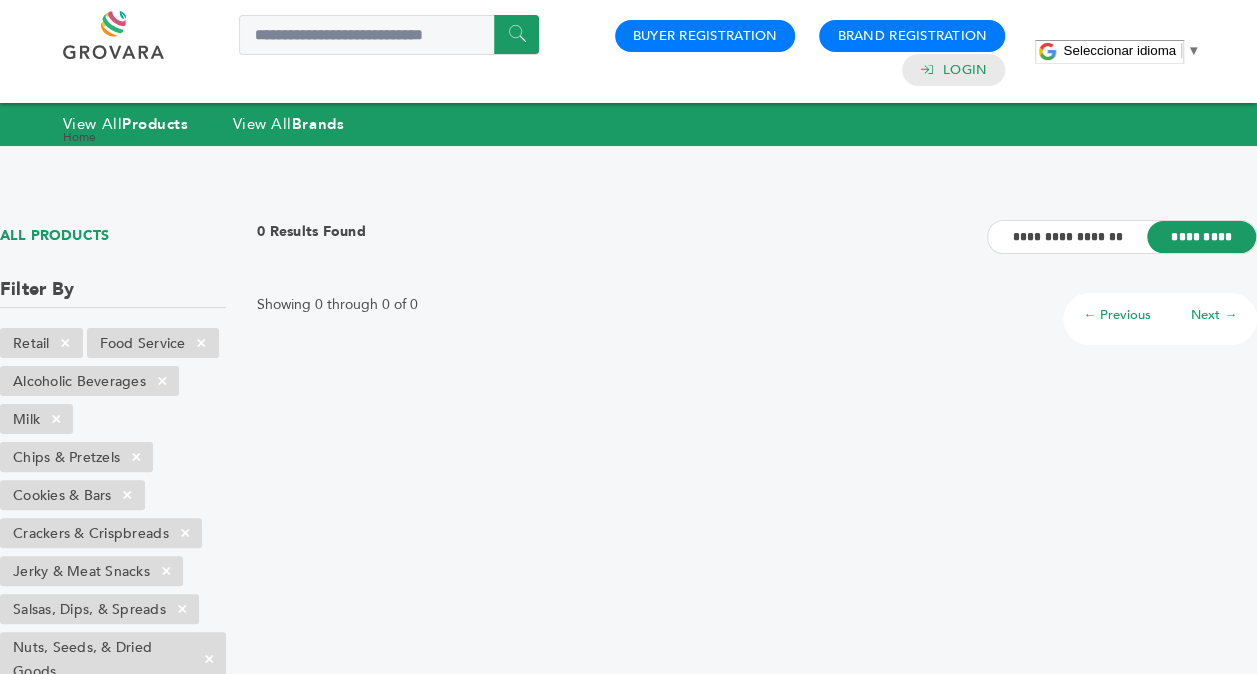 drag, startPoint x: 1269, startPoint y: 424, endPoint x: 1122, endPoint y: 303, distance: 190.39433 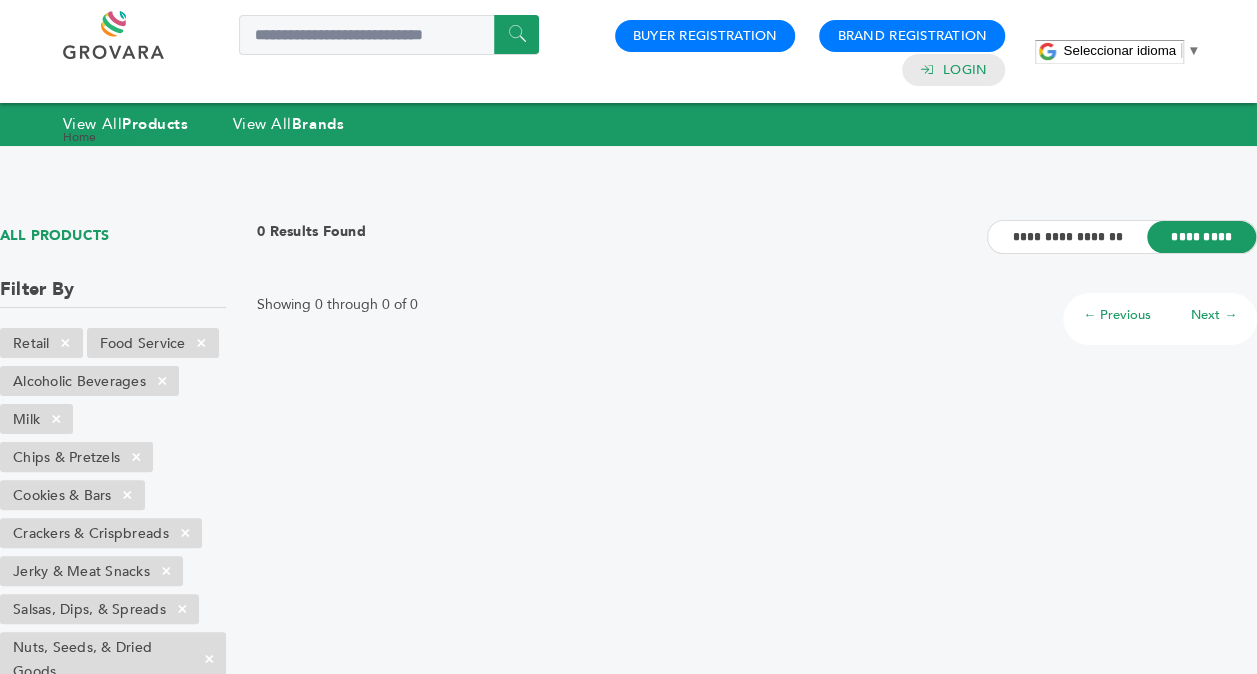 click on "← Previous" at bounding box center (1117, 315) 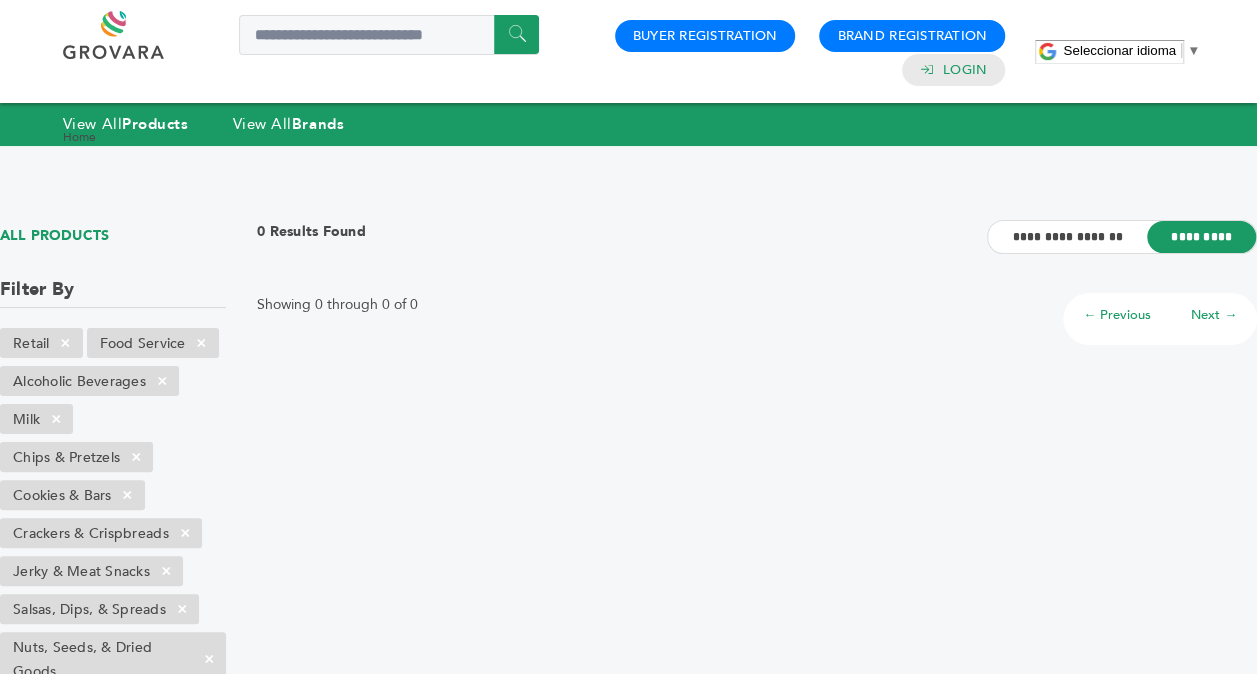 click on "Next →" at bounding box center [1214, 315] 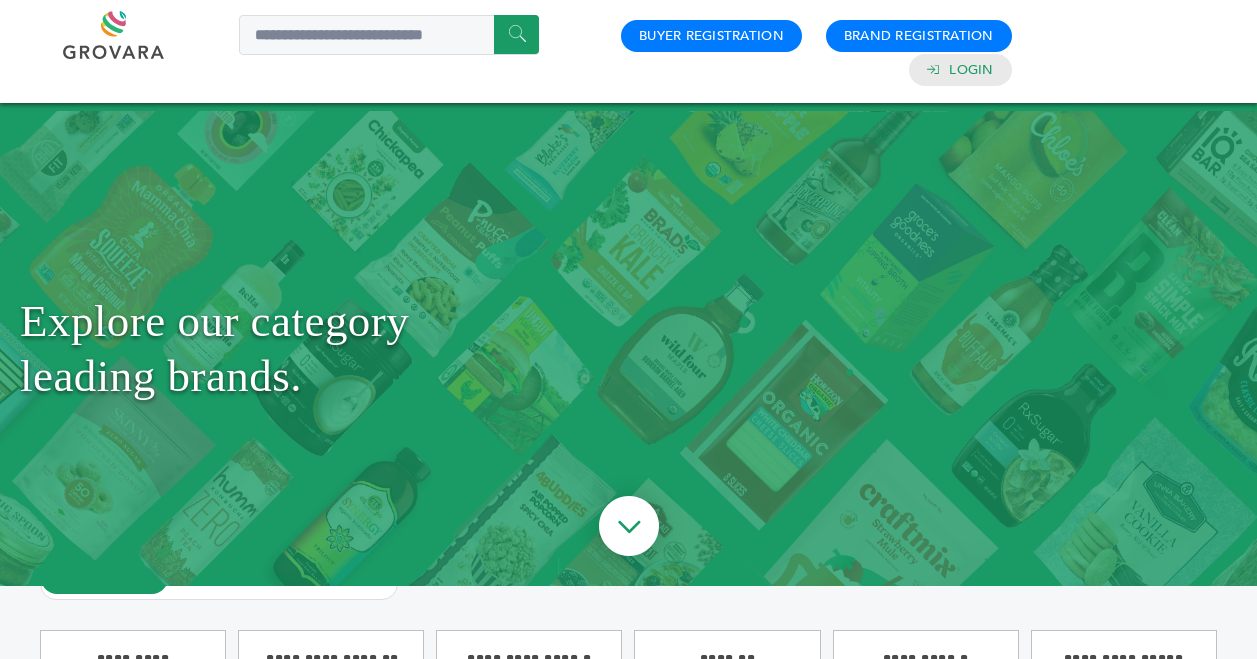 scroll, scrollTop: 0, scrollLeft: 0, axis: both 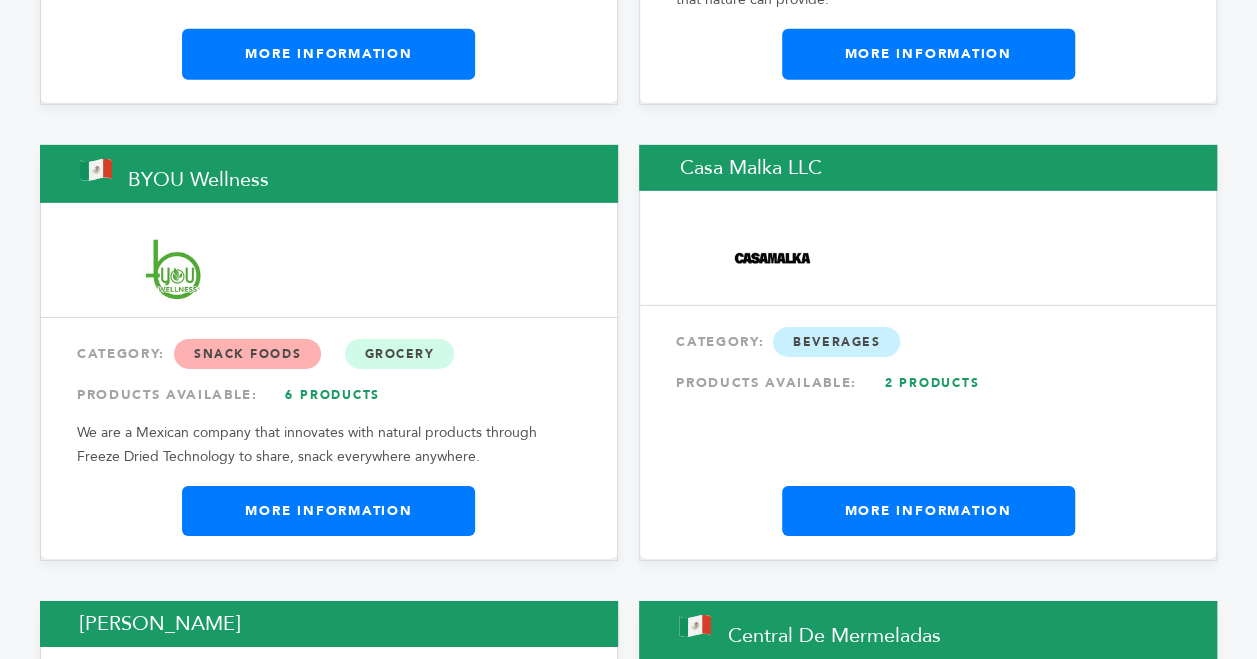 click on "2 Products" at bounding box center (932, 383) 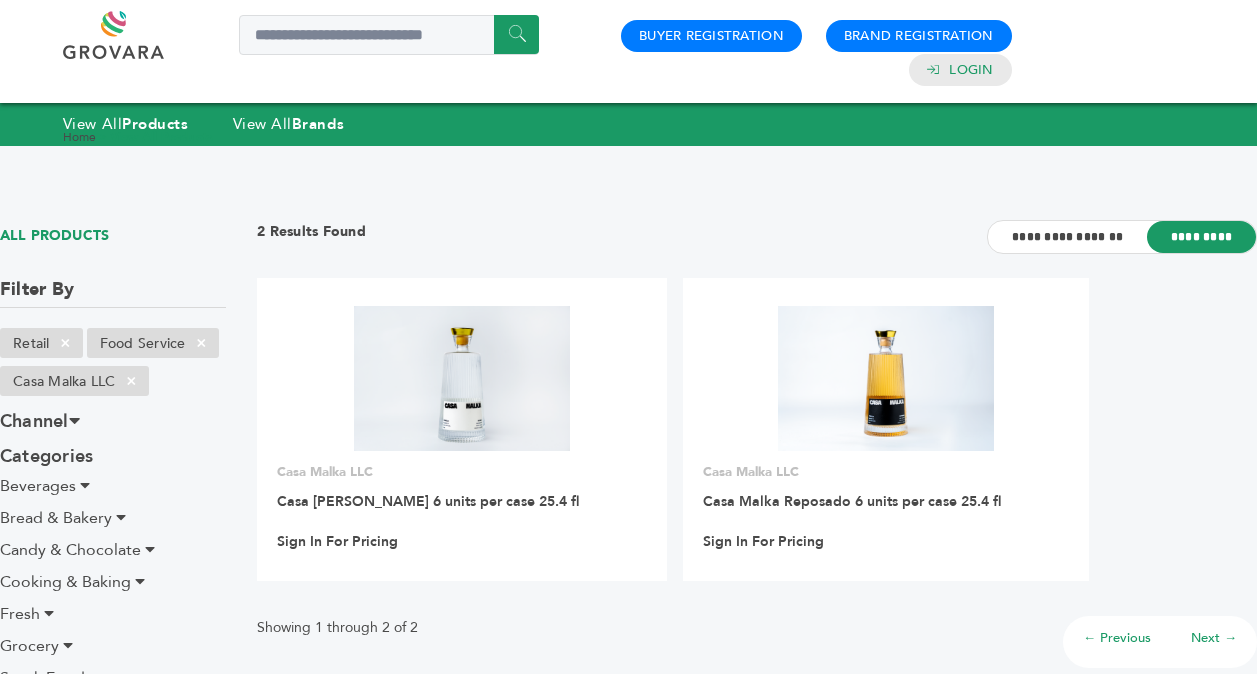 scroll, scrollTop: 0, scrollLeft: 0, axis: both 